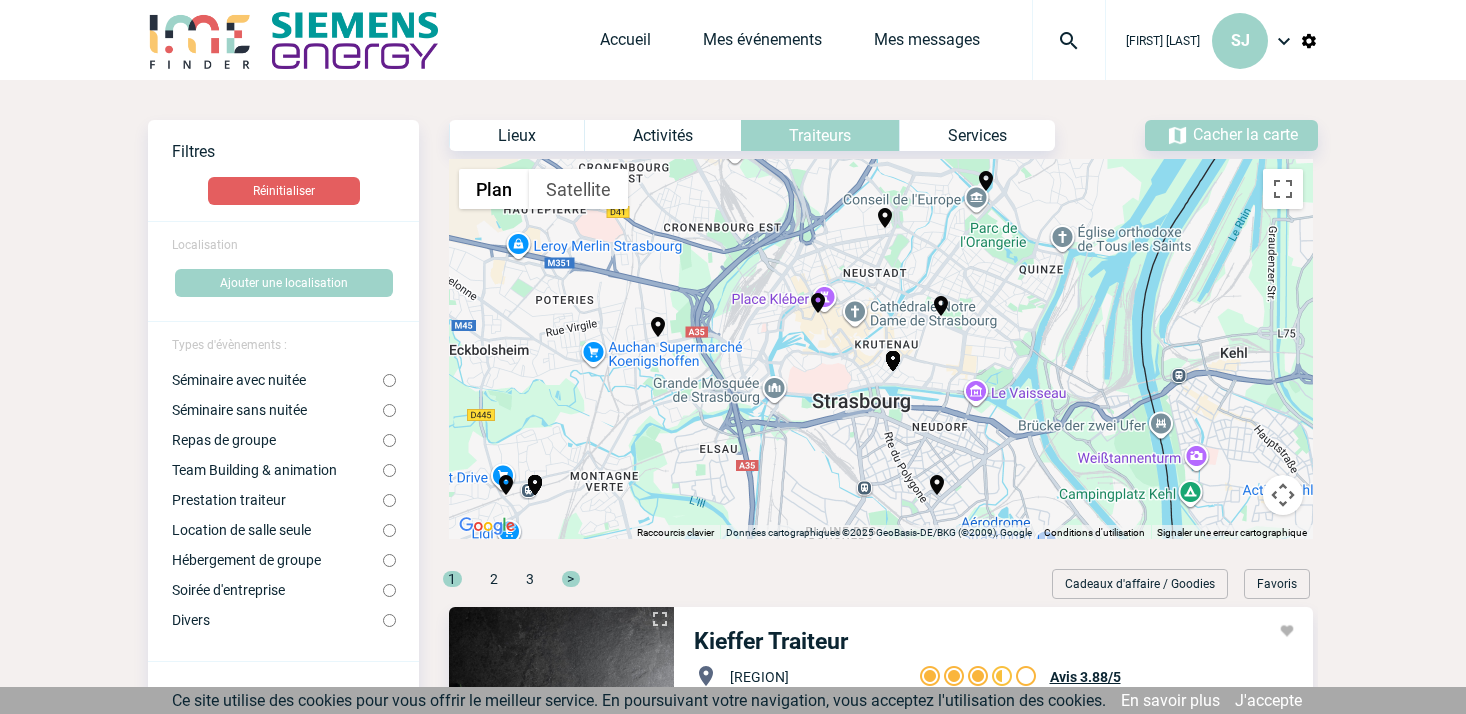 scroll, scrollTop: 0, scrollLeft: 0, axis: both 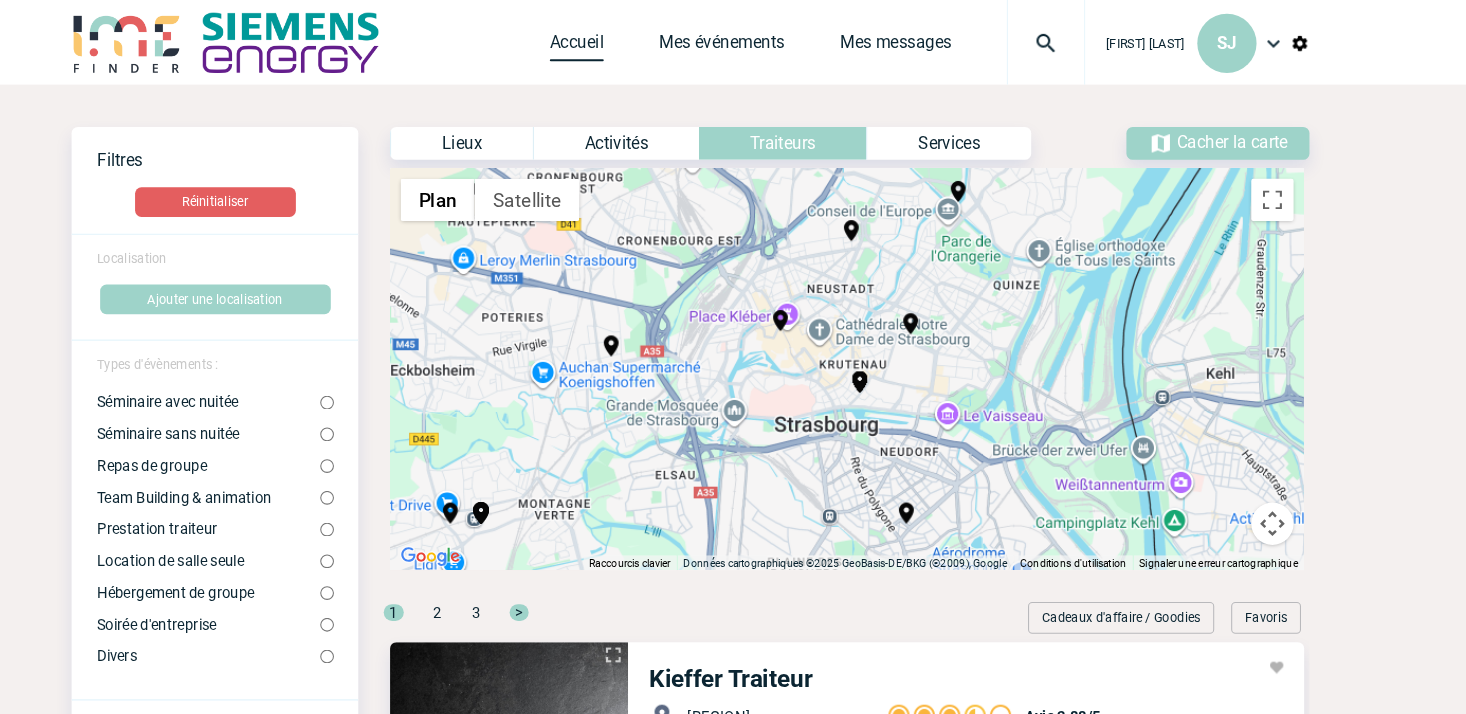 click on "Accueil" at bounding box center (625, 44) 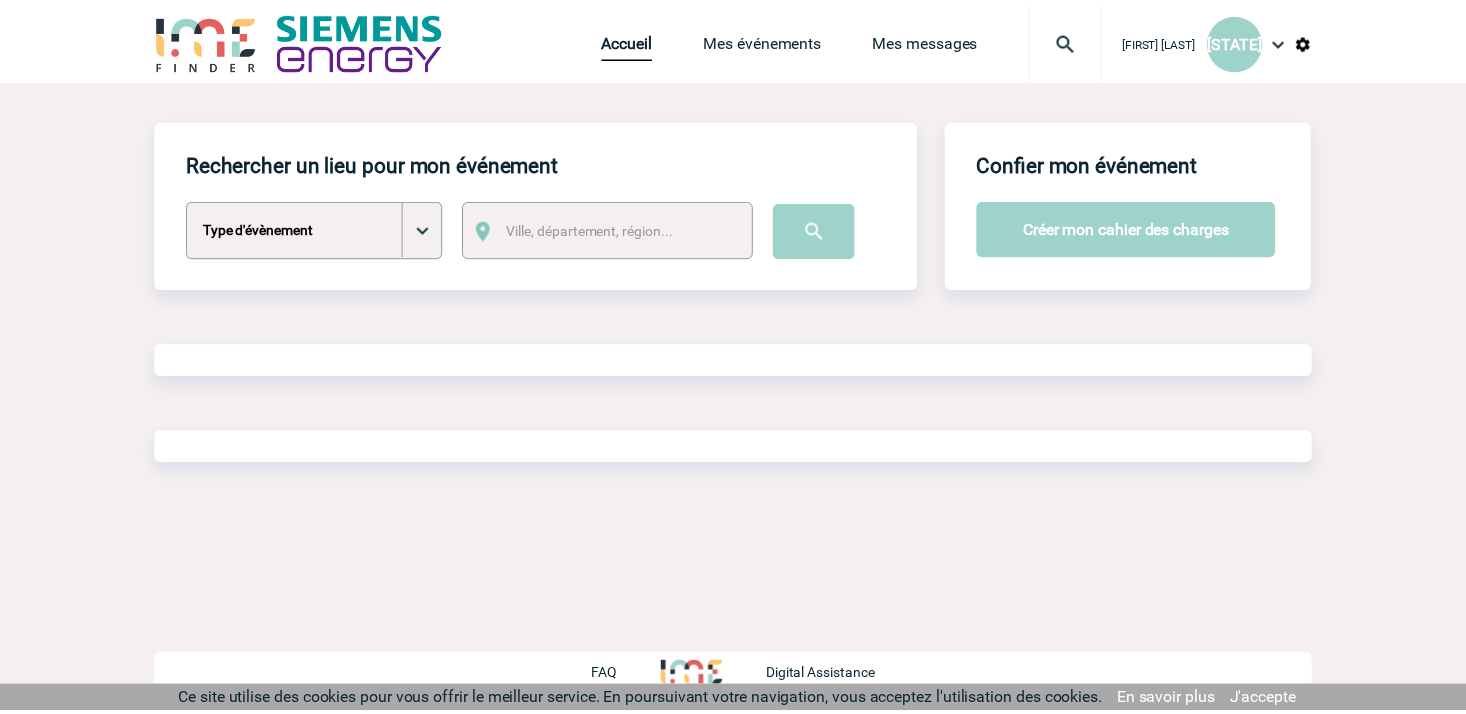 scroll, scrollTop: 0, scrollLeft: 0, axis: both 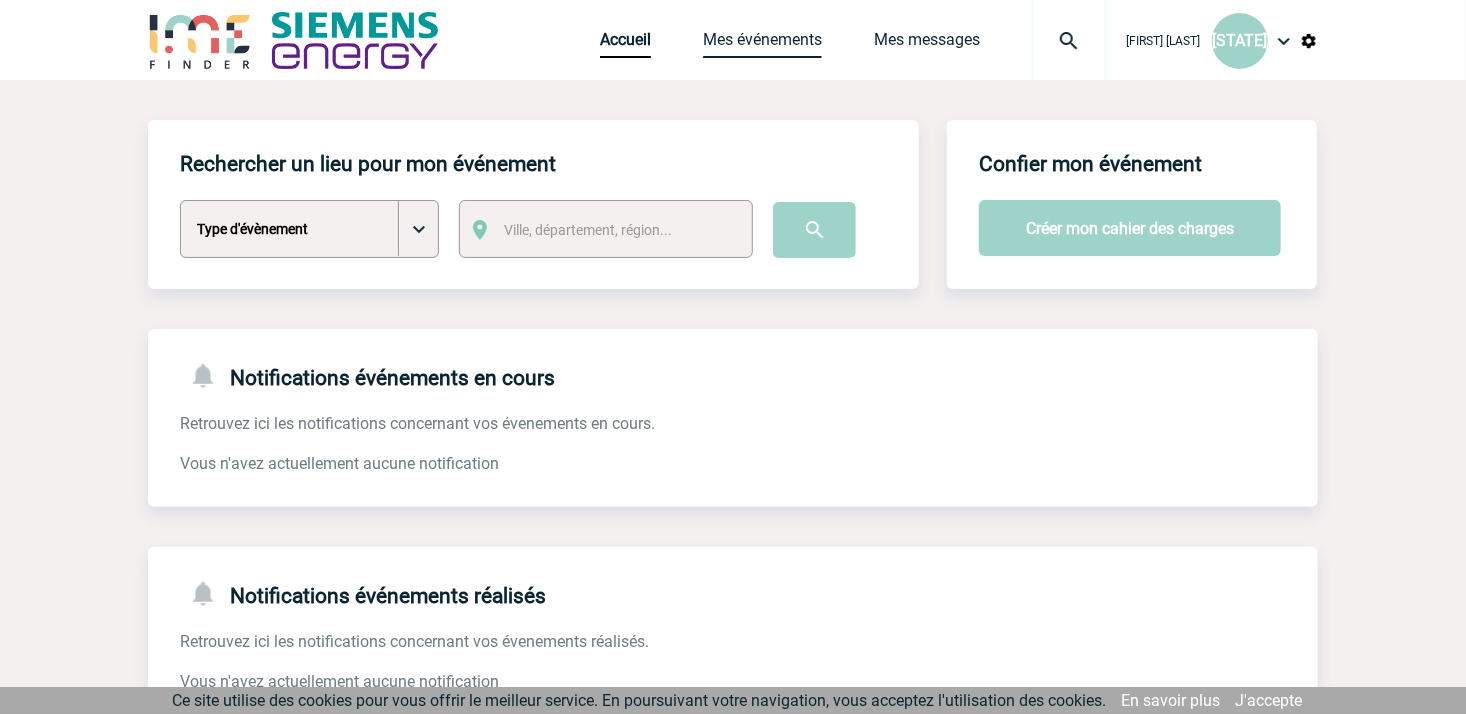 click on "Mes événements" at bounding box center (762, 44) 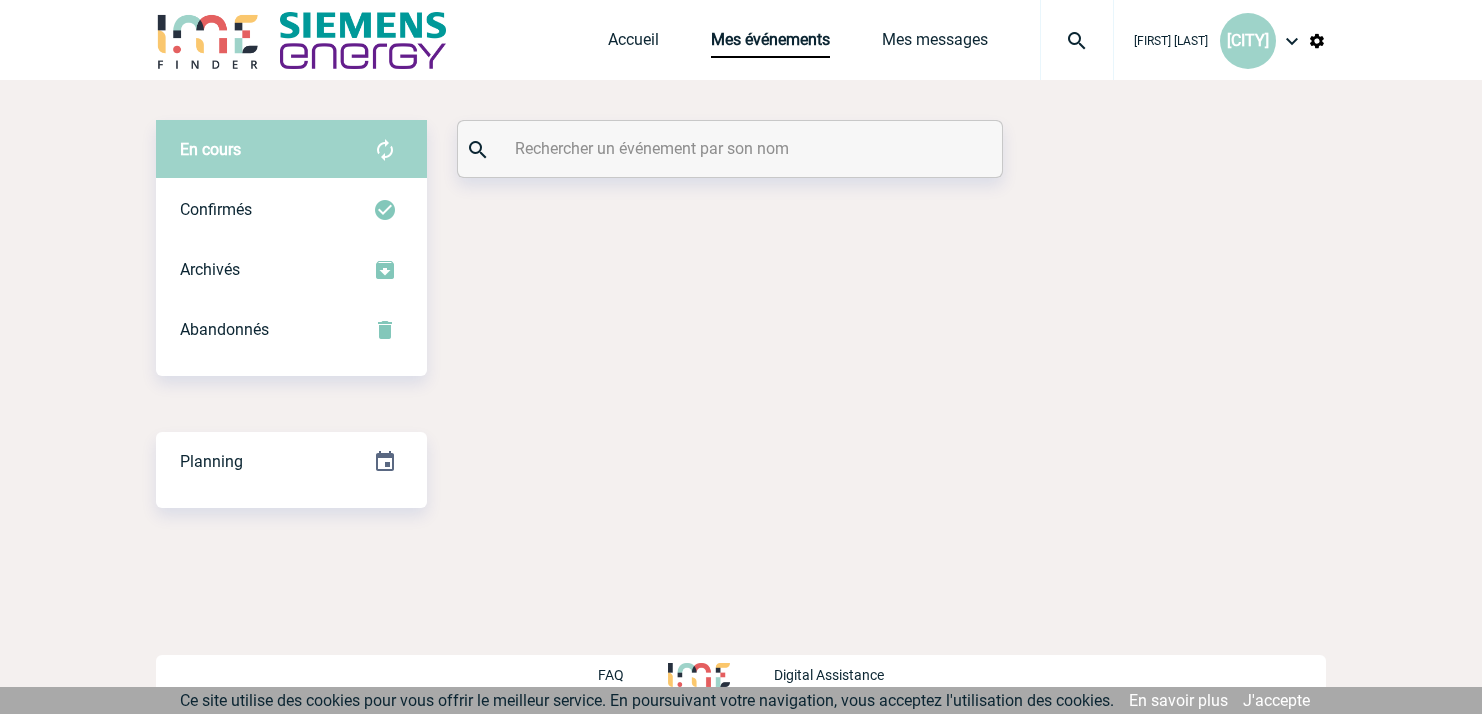 scroll, scrollTop: 0, scrollLeft: 0, axis: both 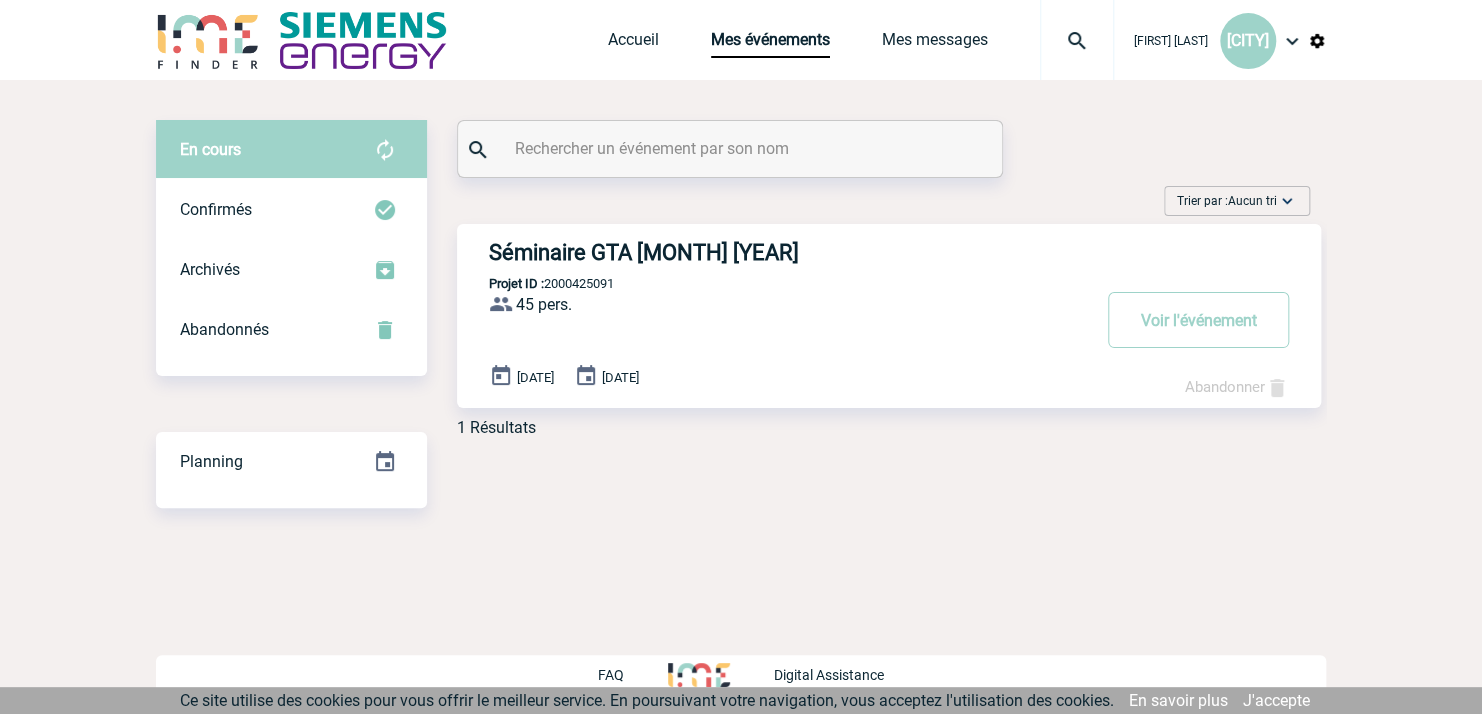 click on "Séminaire GTA octobre 2025" at bounding box center (789, 252) 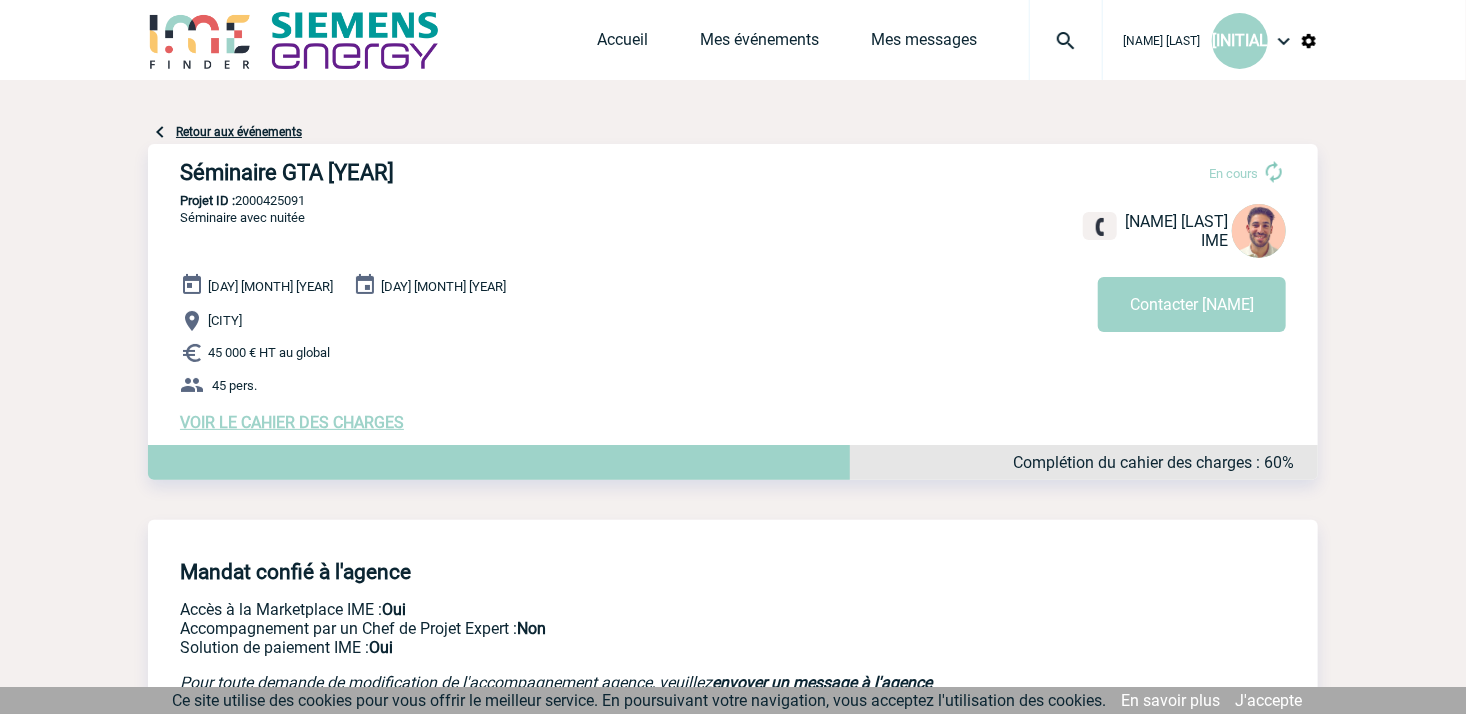 scroll, scrollTop: 191, scrollLeft: 0, axis: vertical 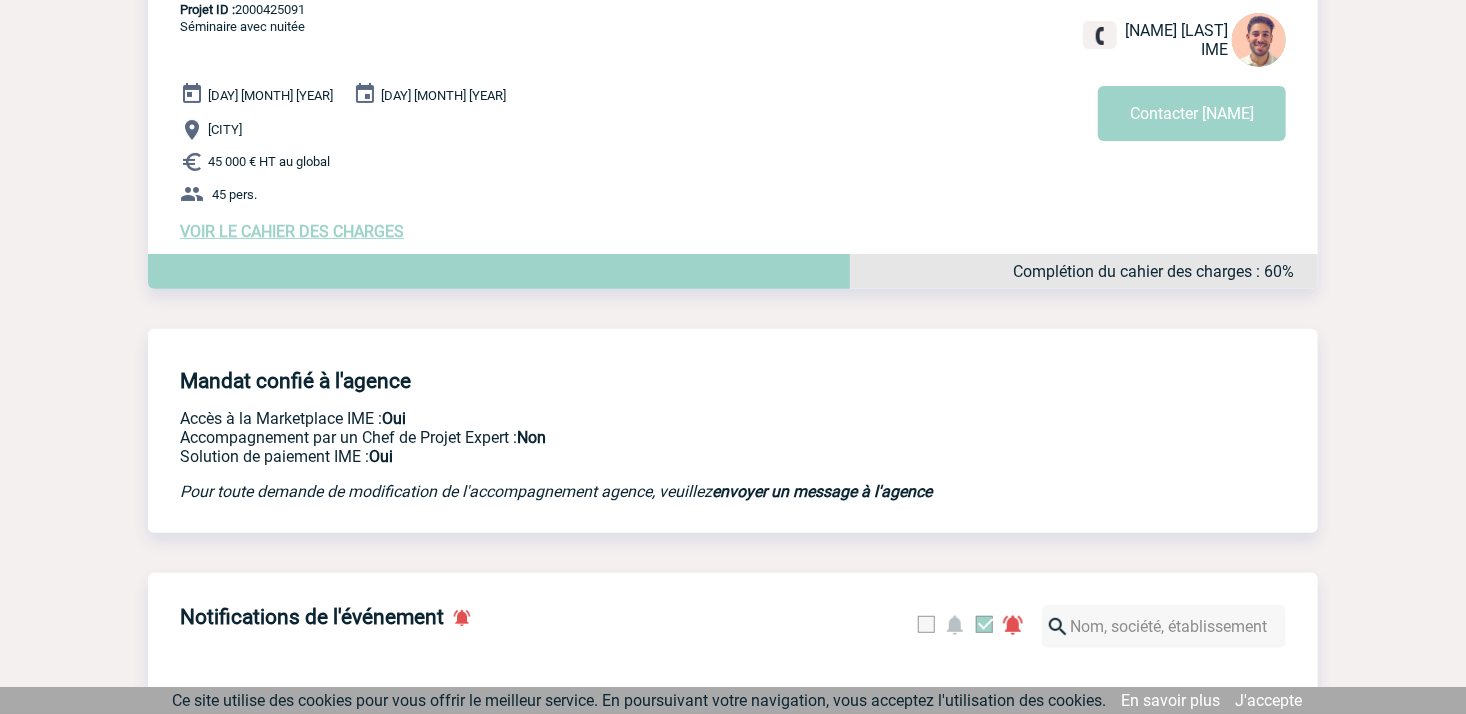 click on "VOIR LE CAHIER DES CHARGES" at bounding box center [292, 231] 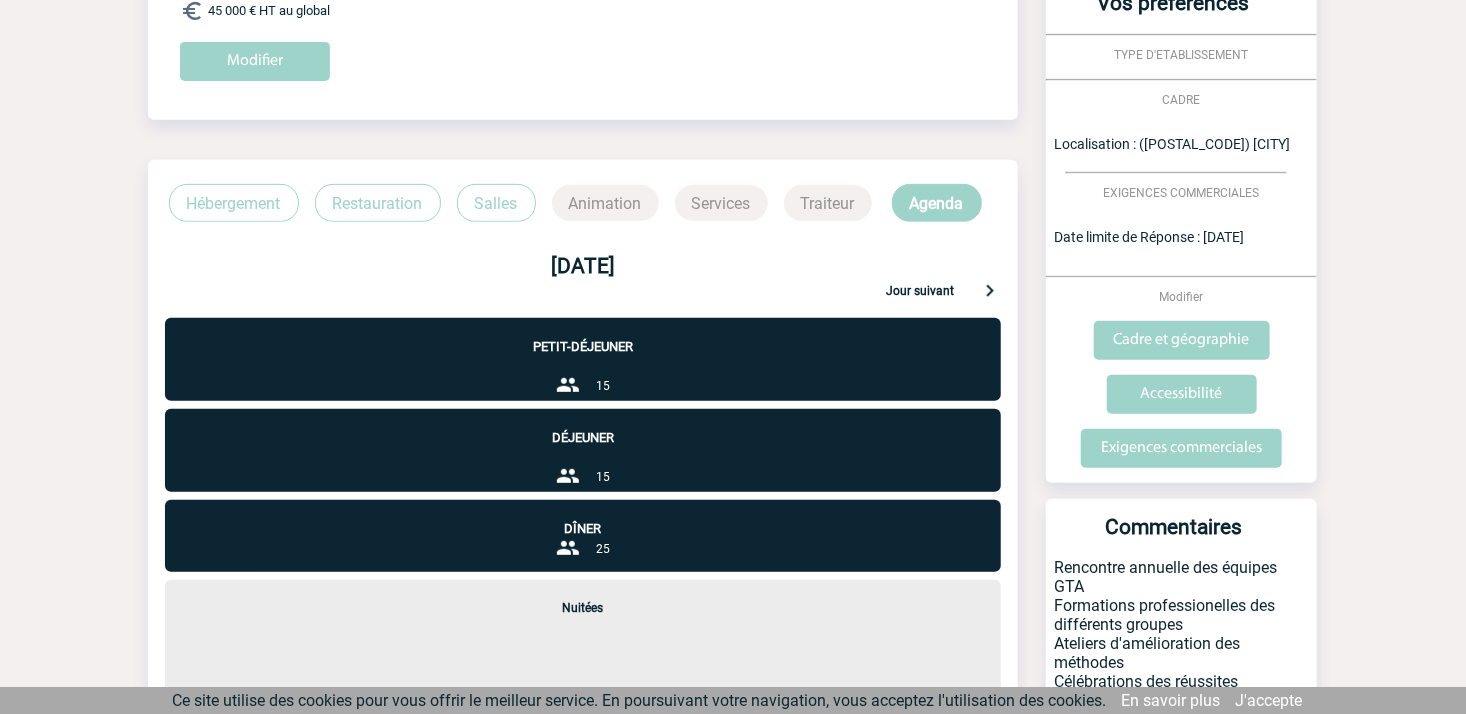 scroll, scrollTop: 347, scrollLeft: 0, axis: vertical 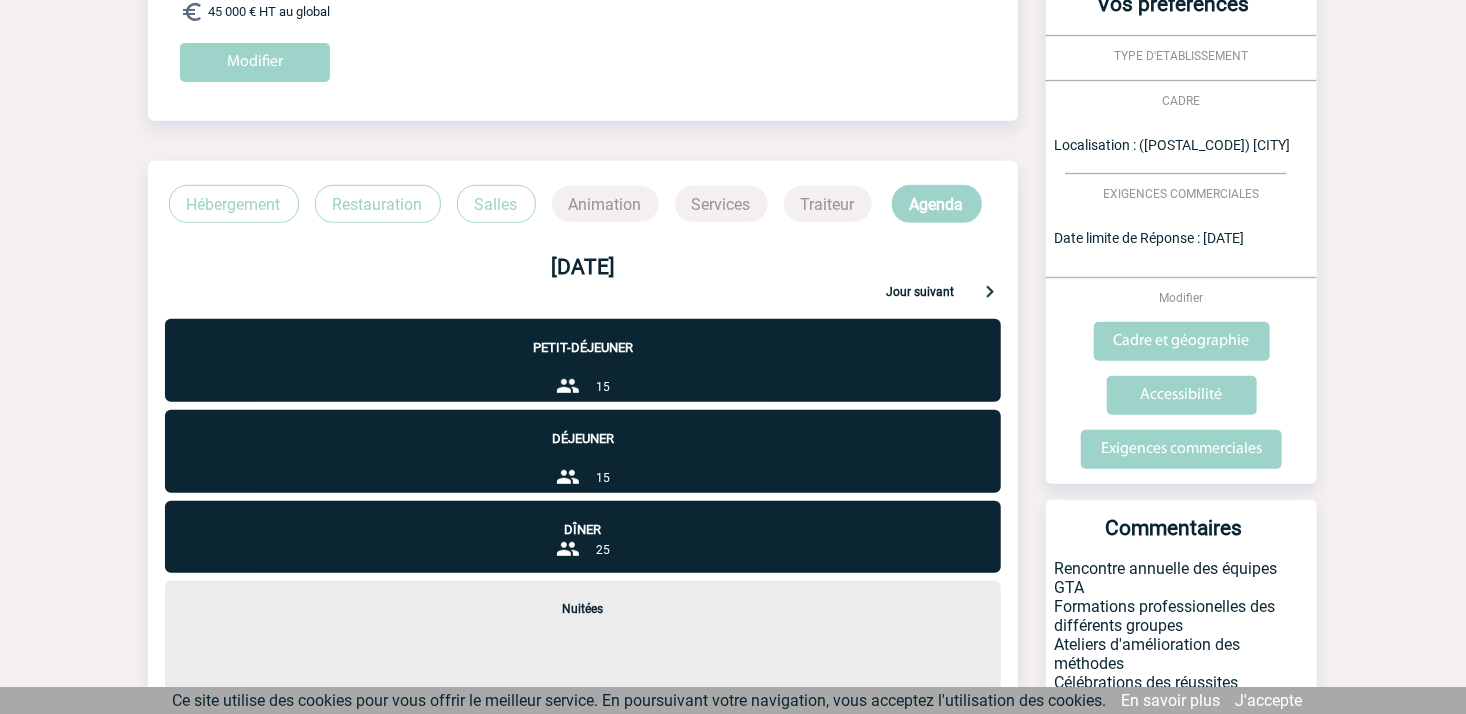 click on "Hébergement" at bounding box center (234, 204) 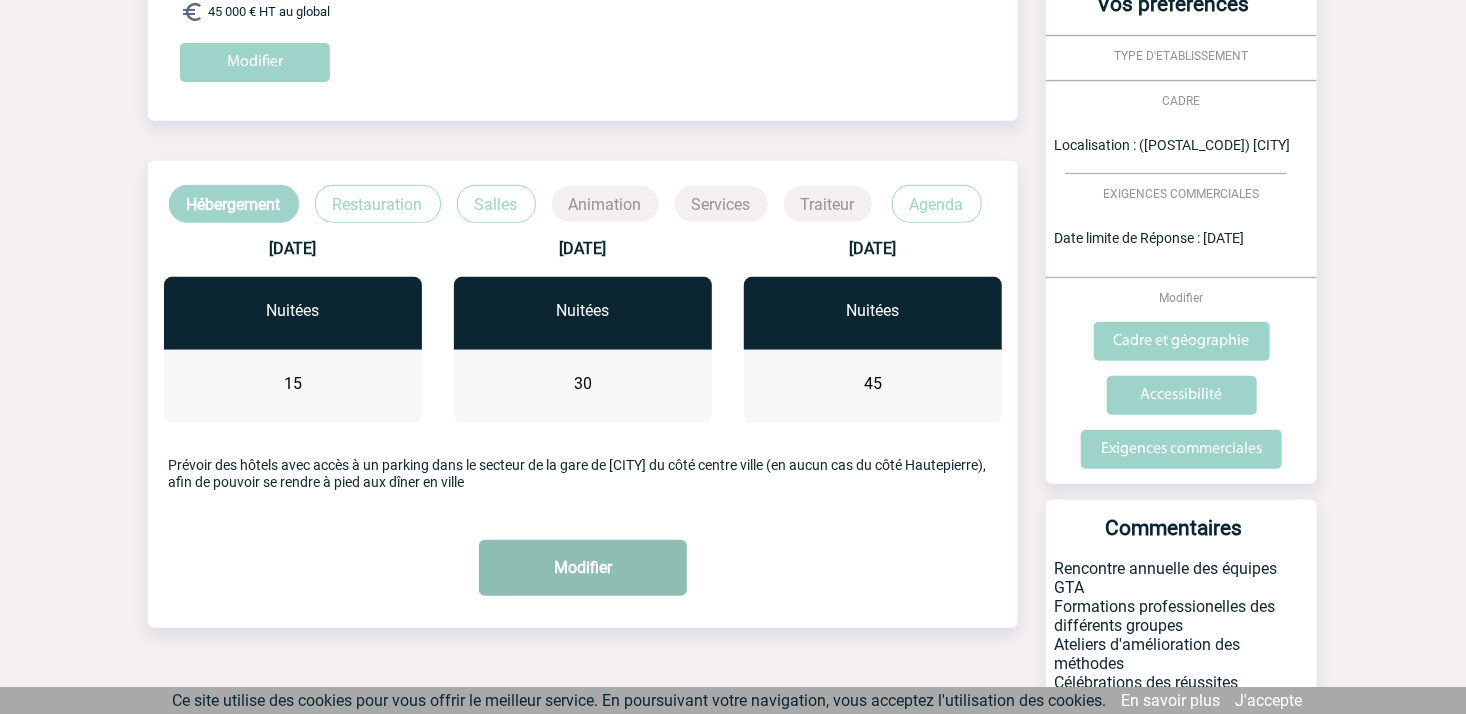 click on "Modifier" at bounding box center (583, 568) 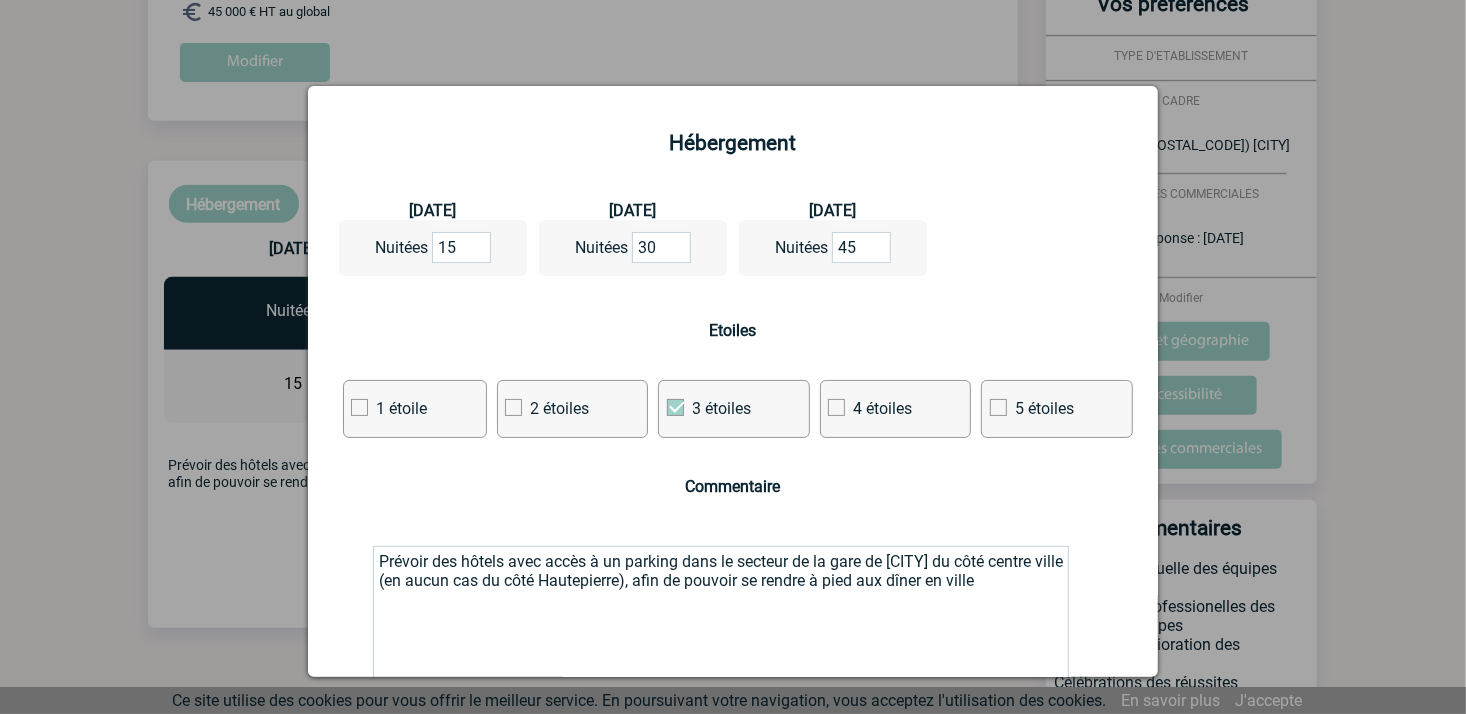 scroll, scrollTop: 172, scrollLeft: 0, axis: vertical 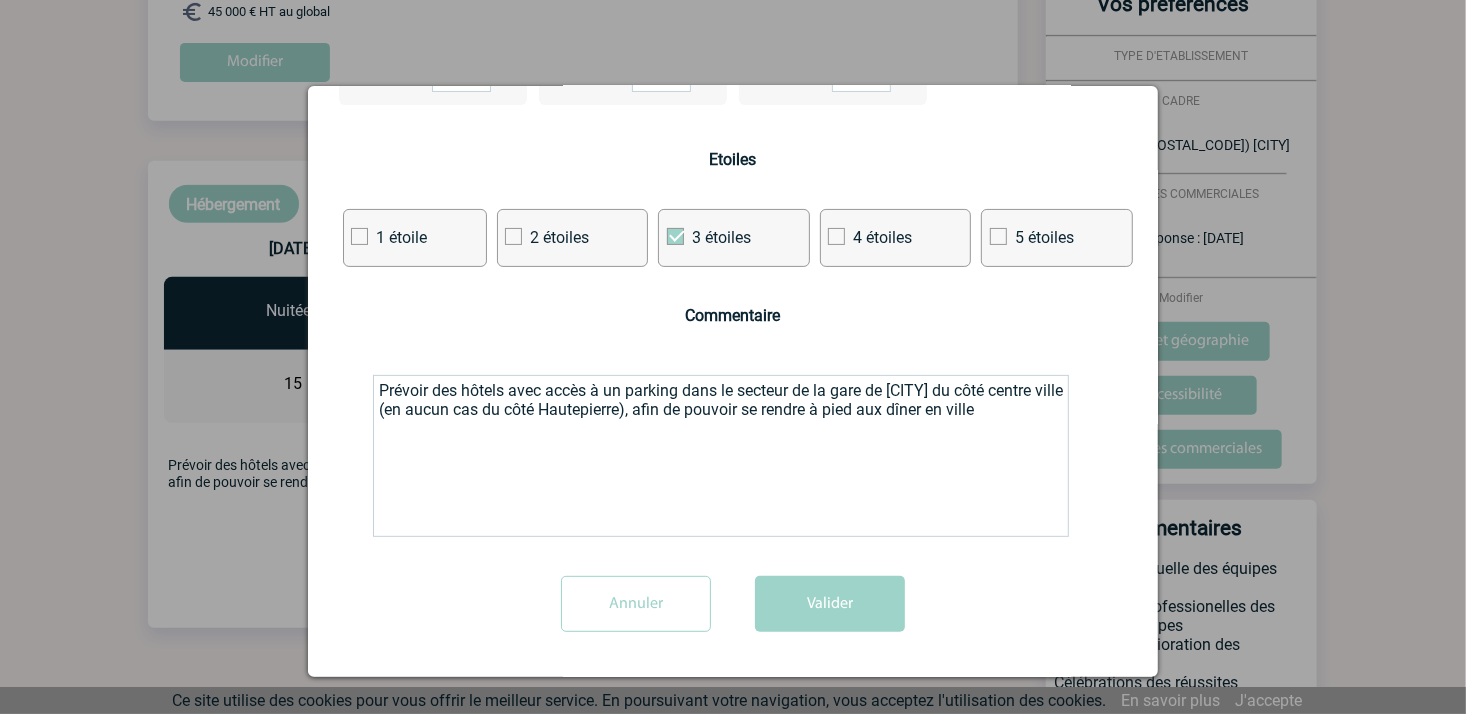 drag, startPoint x: 773, startPoint y: 614, endPoint x: 637, endPoint y: 635, distance: 137.61177 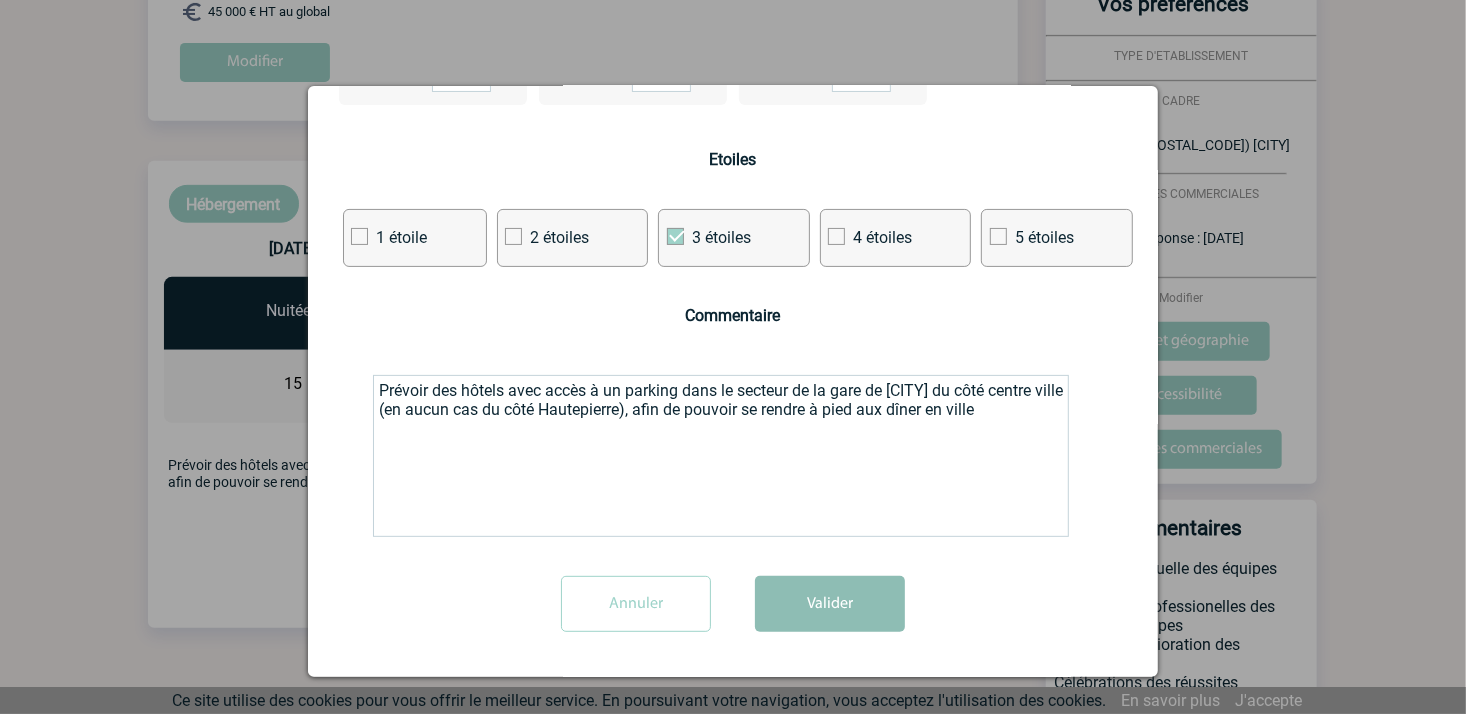 click on "Valider" at bounding box center [830, 604] 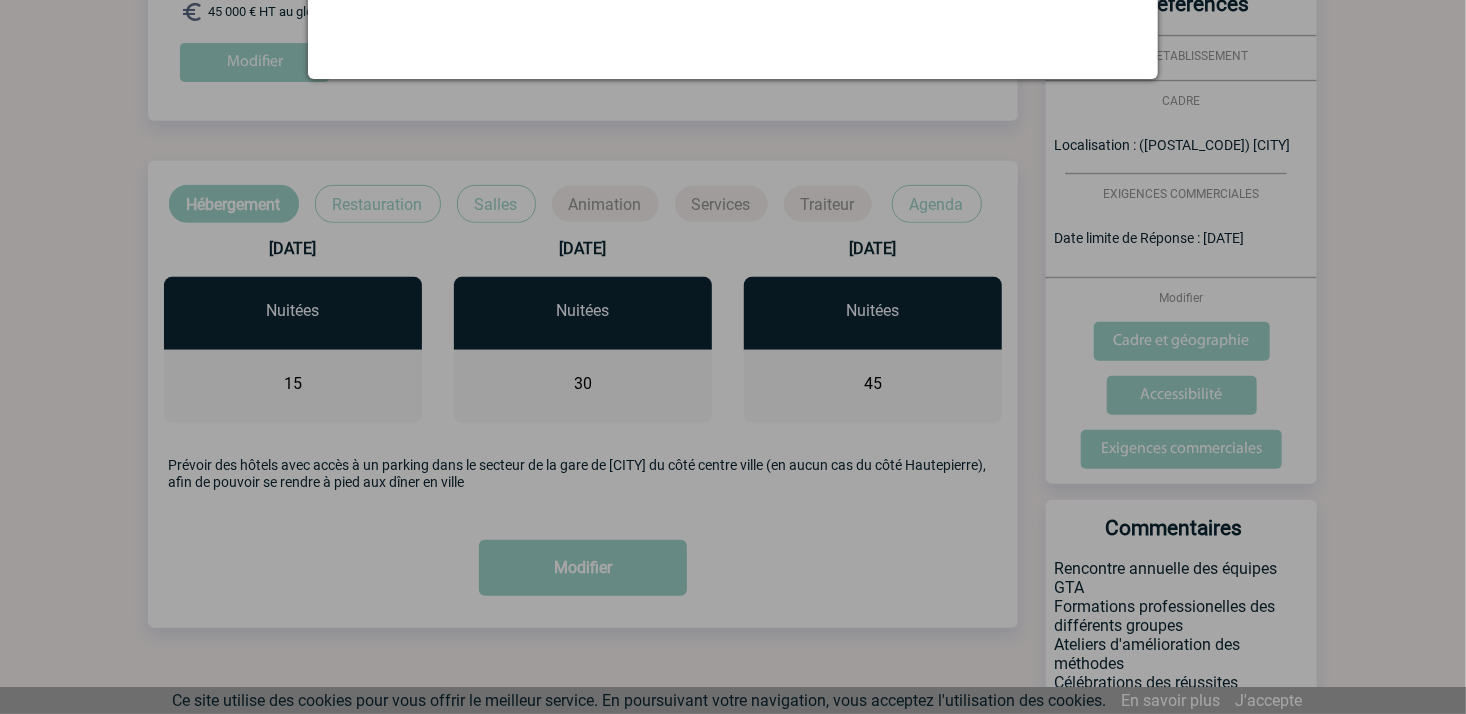 scroll, scrollTop: 0, scrollLeft: 0, axis: both 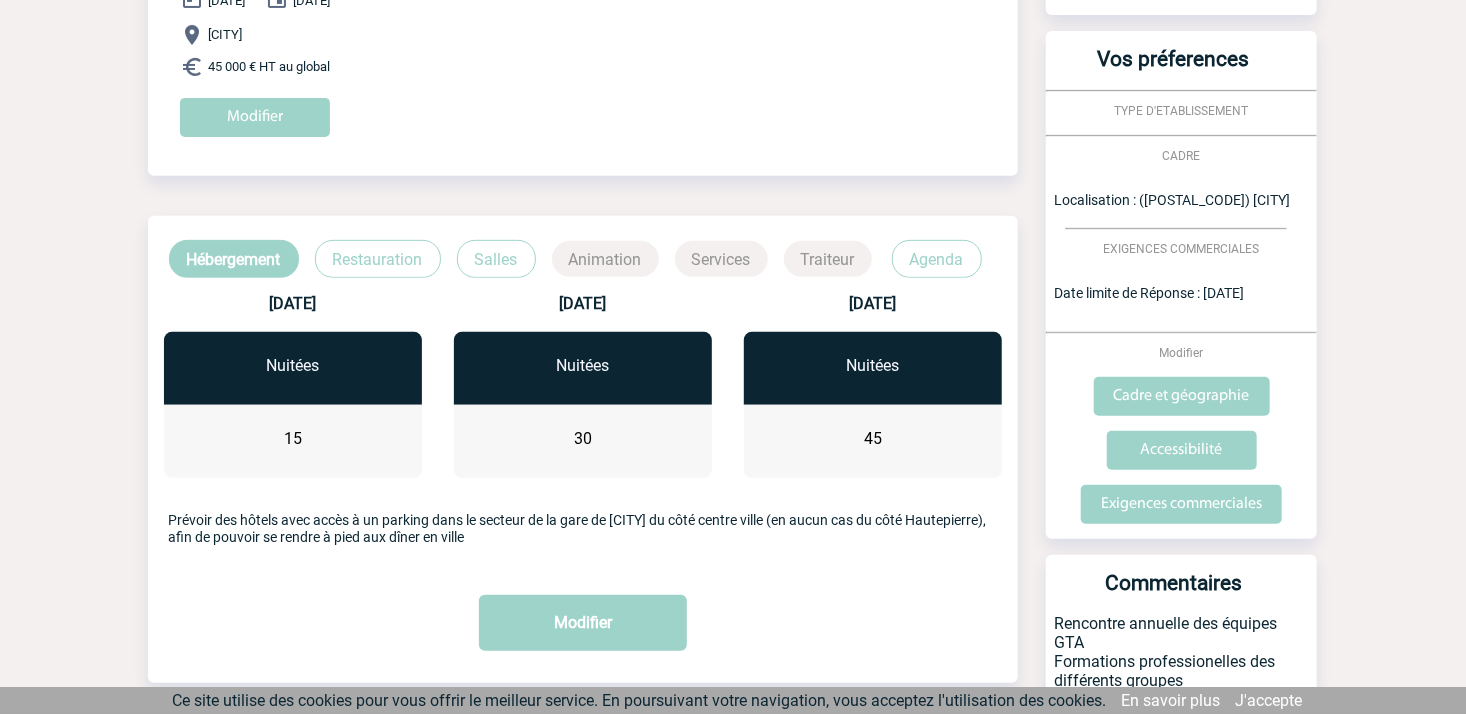 click on "Restauration" at bounding box center (378, 259) 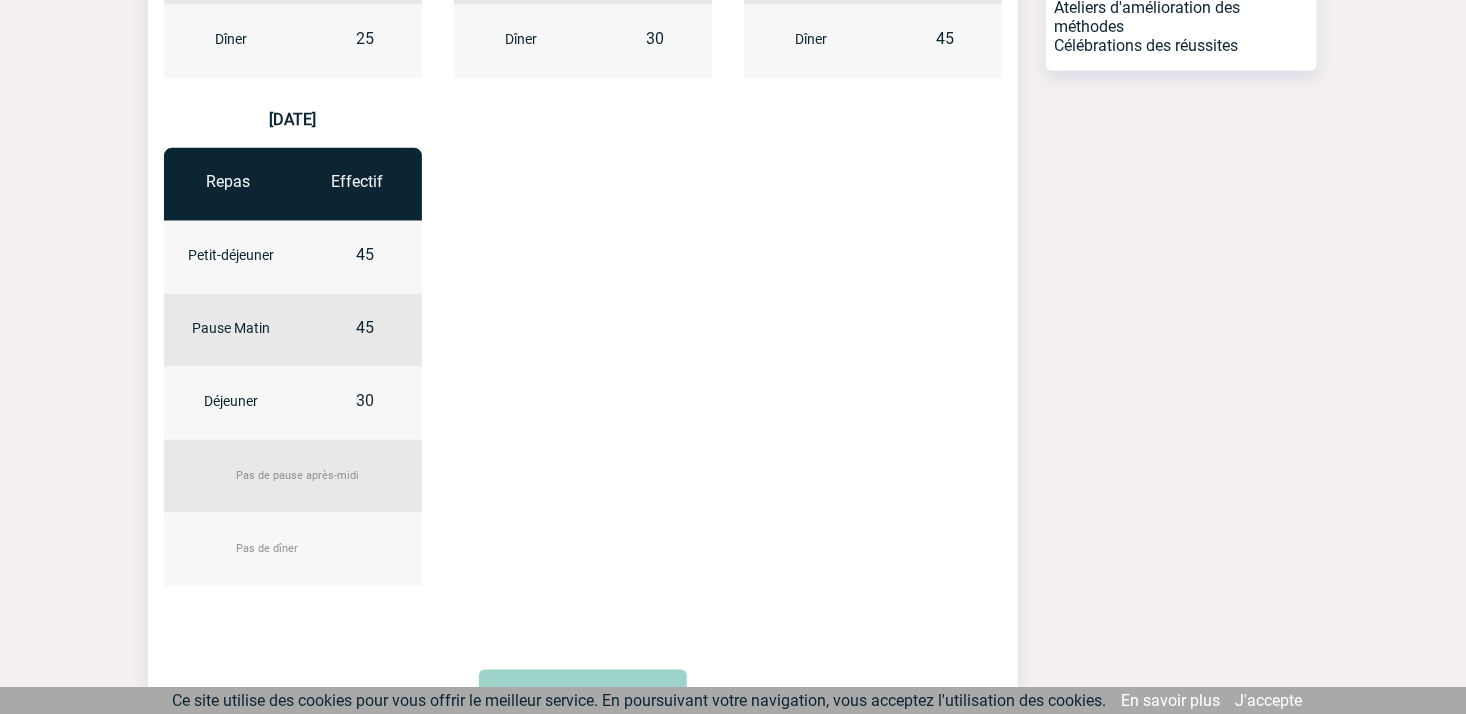 scroll, scrollTop: 1080, scrollLeft: 0, axis: vertical 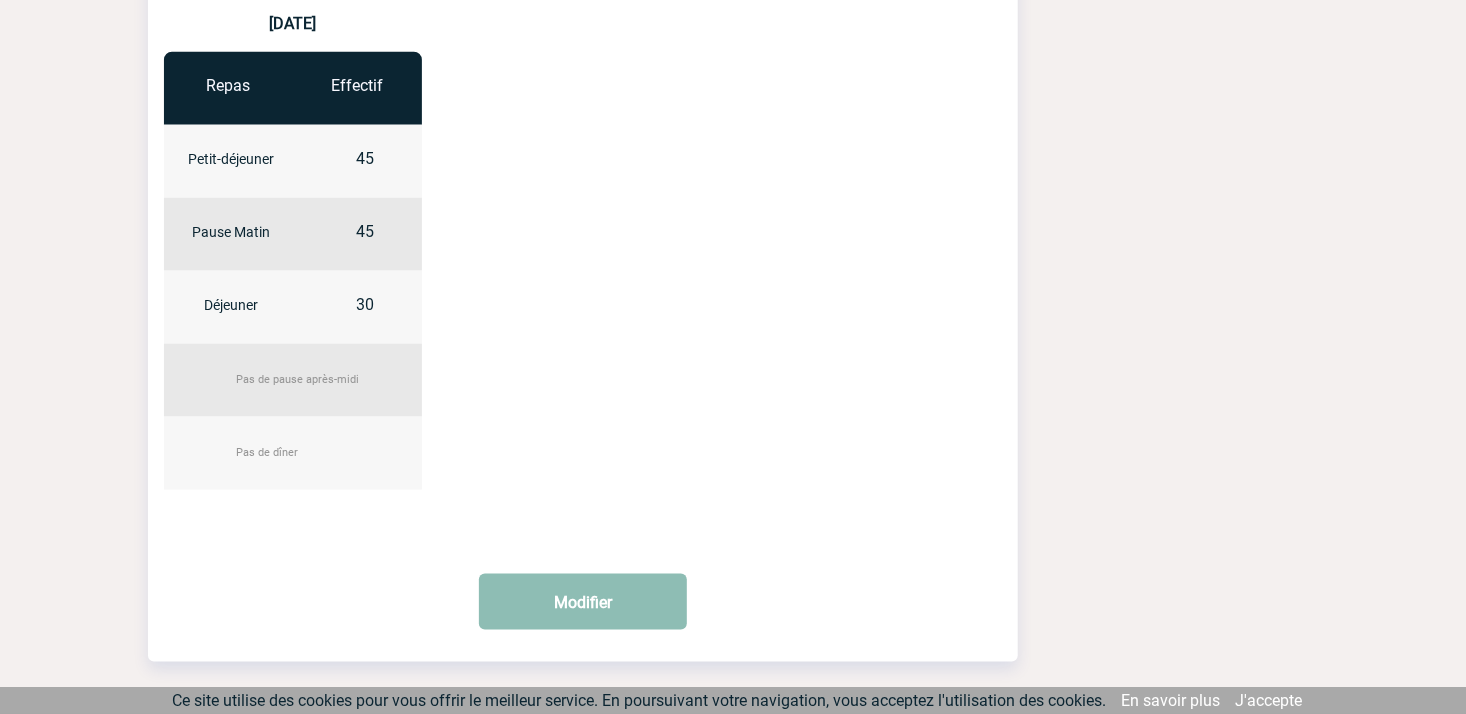 click on "Modifier" at bounding box center [583, 602] 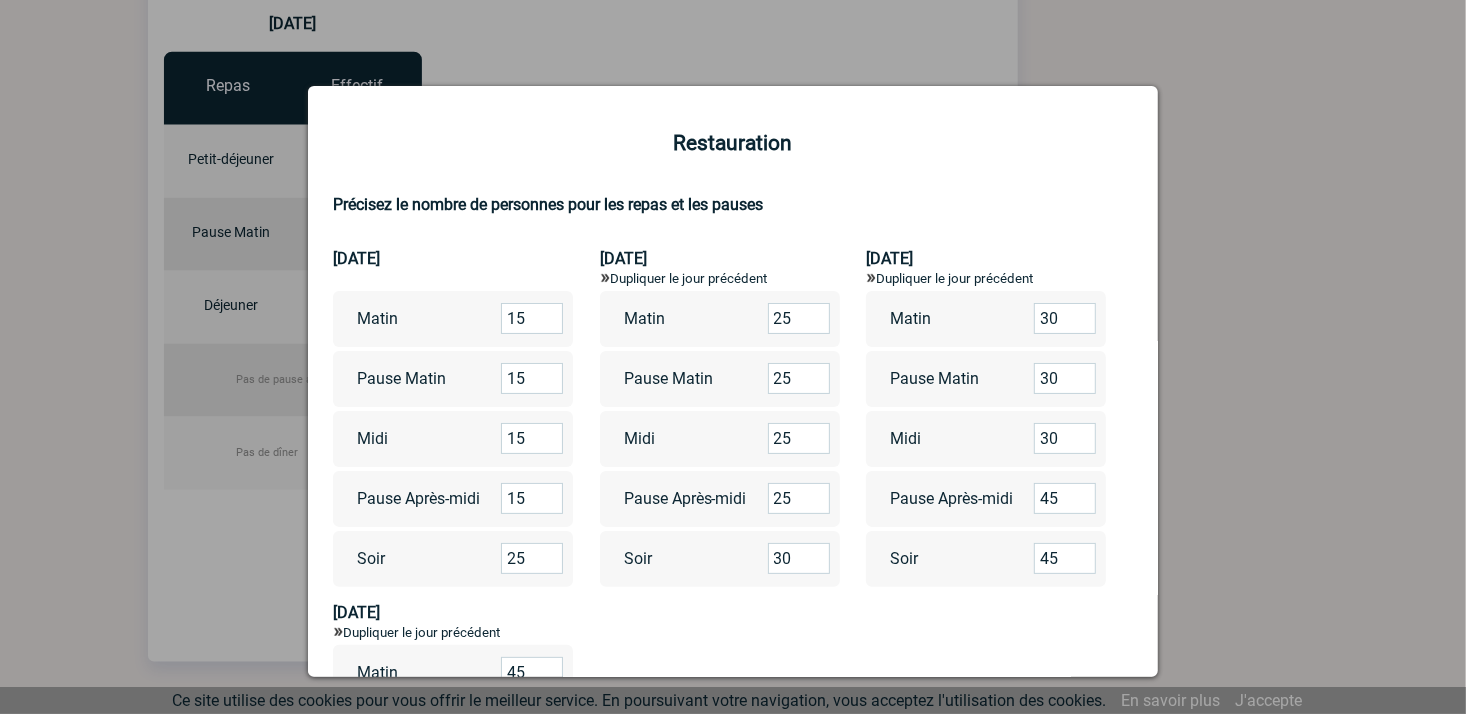 click on "Midi" at bounding box center [429, 439] 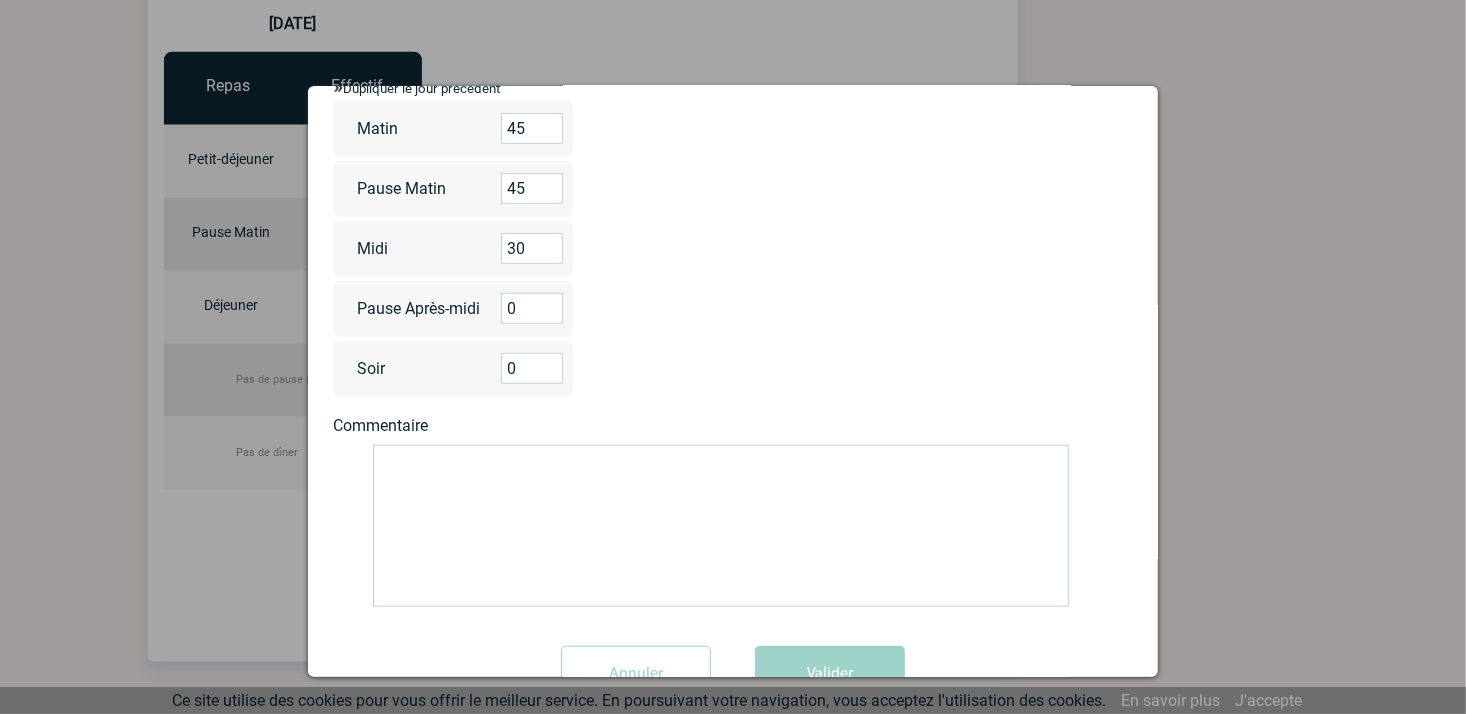 scroll, scrollTop: 616, scrollLeft: 0, axis: vertical 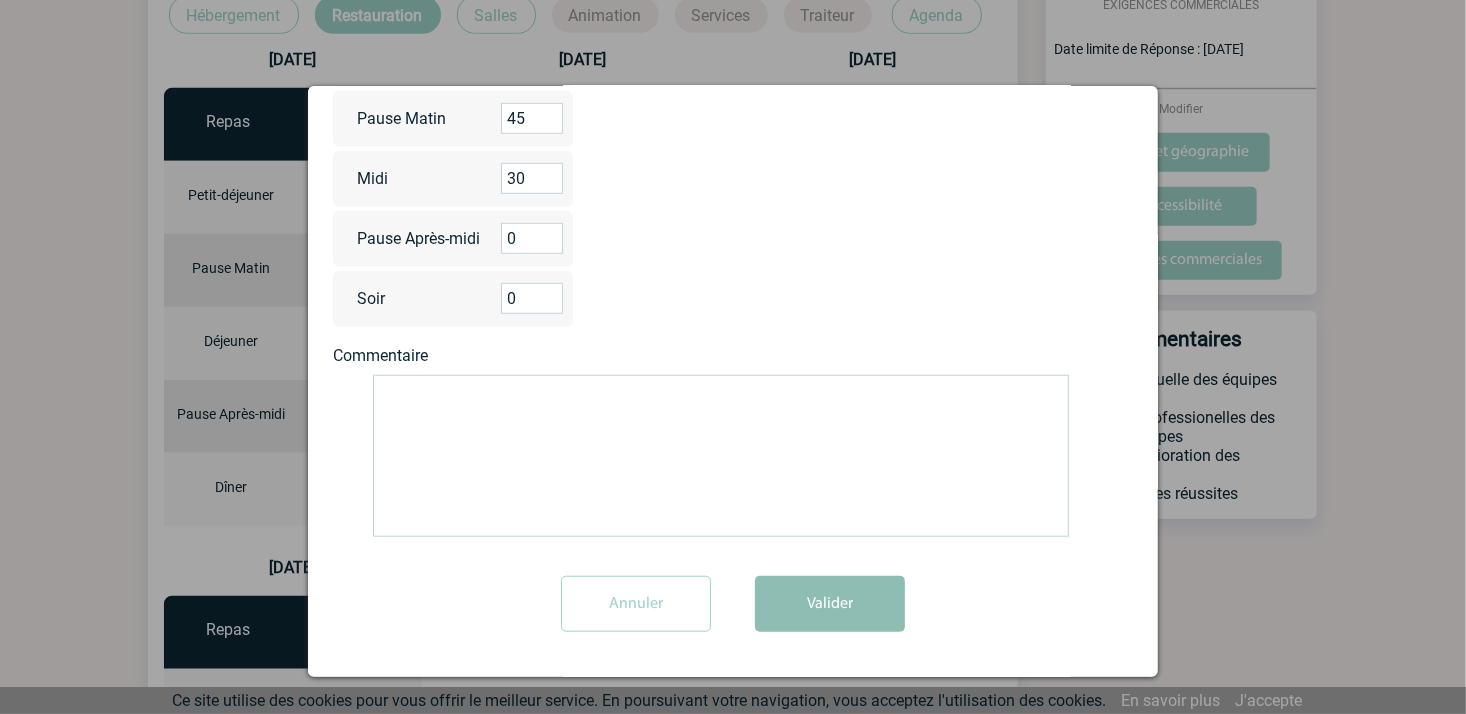 click on "Valider" at bounding box center (830, 604) 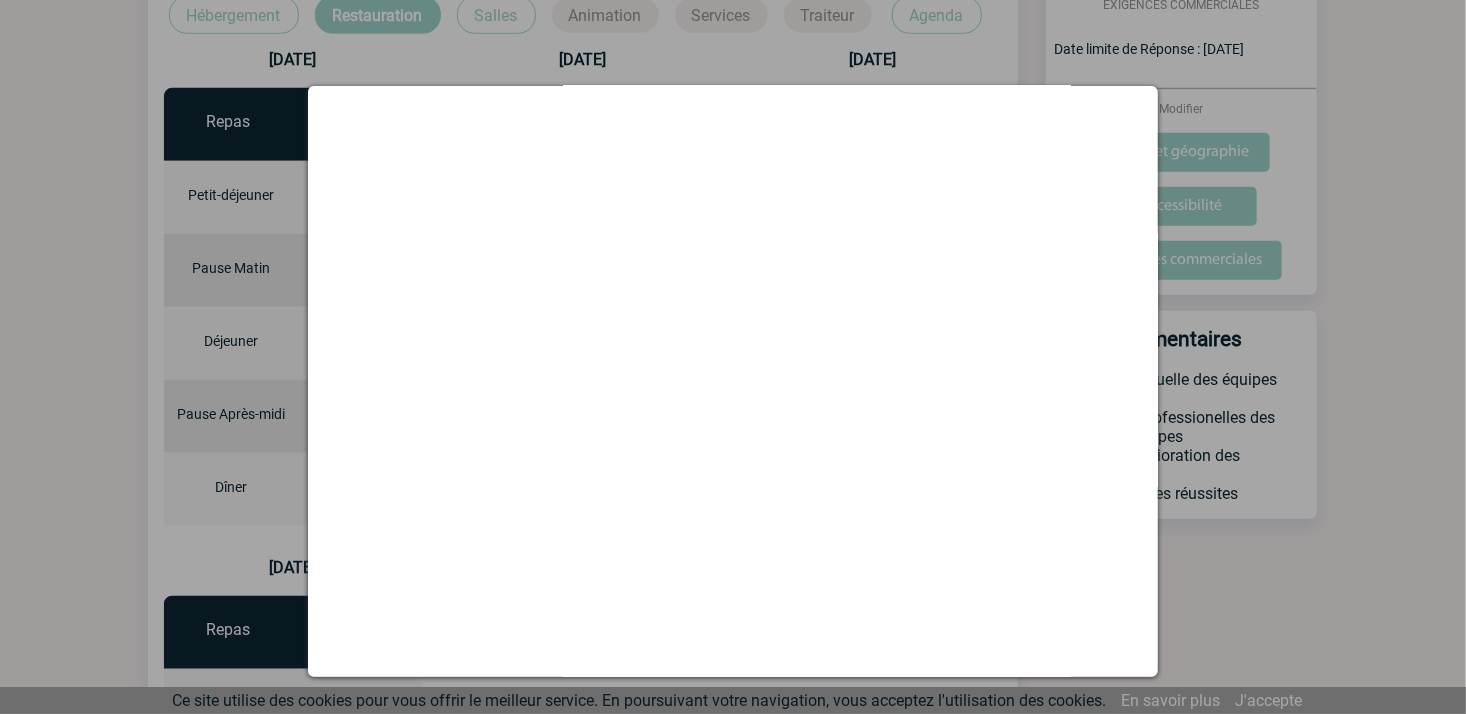 scroll, scrollTop: 0, scrollLeft: 0, axis: both 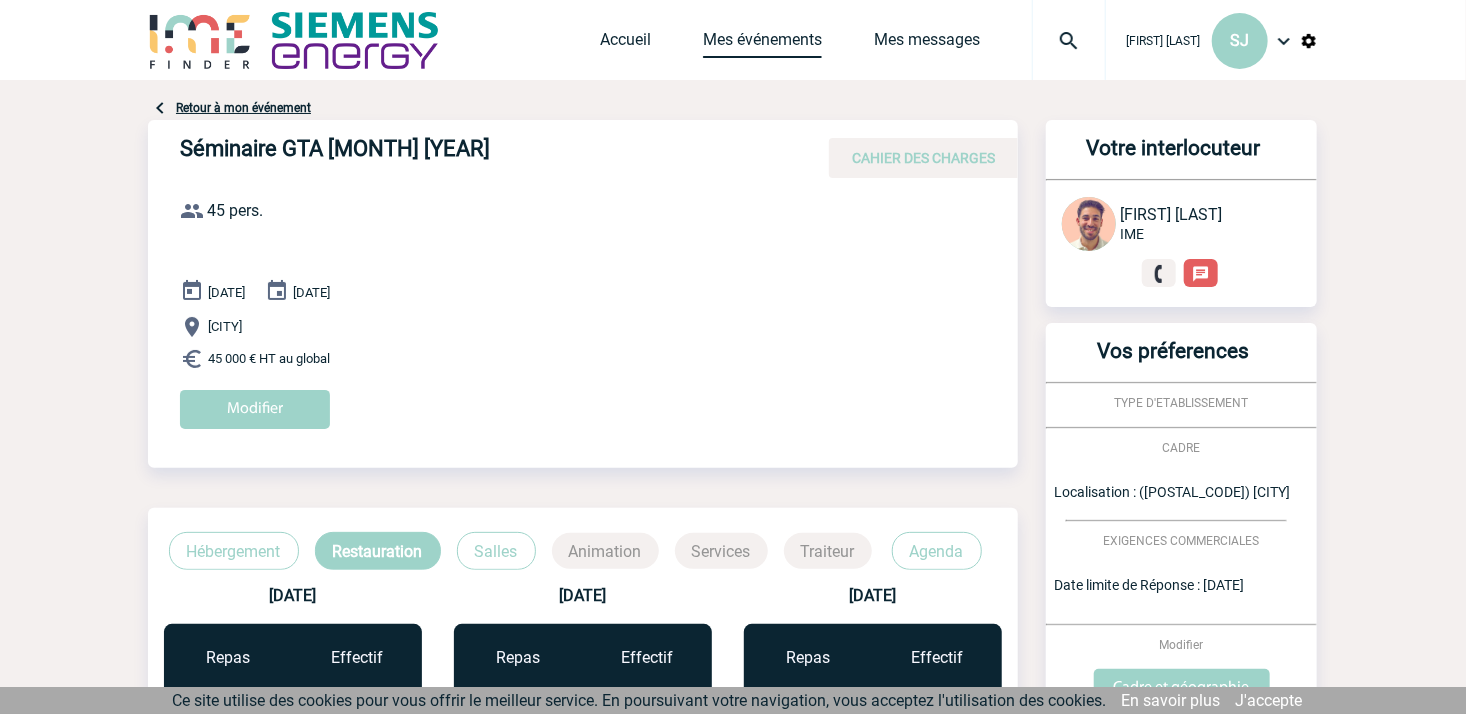 click on "Mes événements" at bounding box center (762, 44) 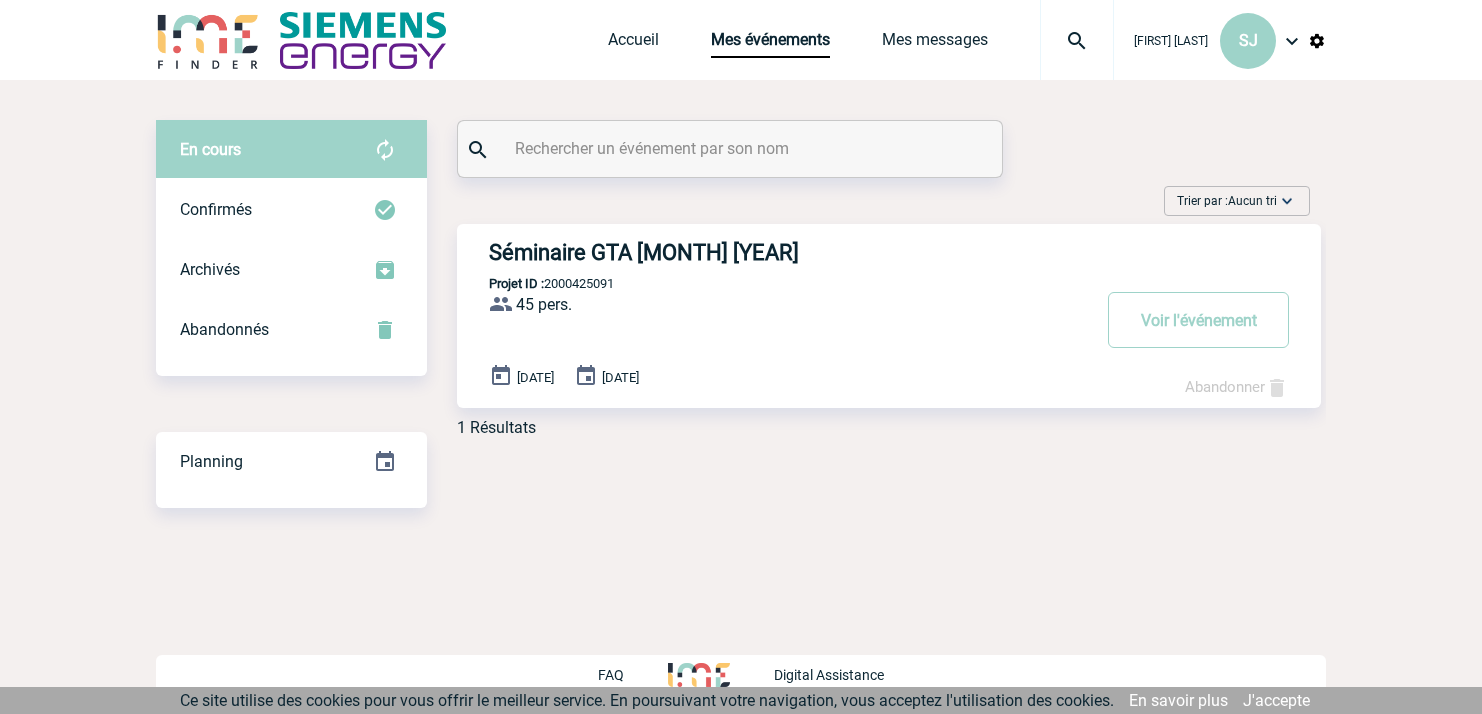 scroll, scrollTop: 0, scrollLeft: 0, axis: both 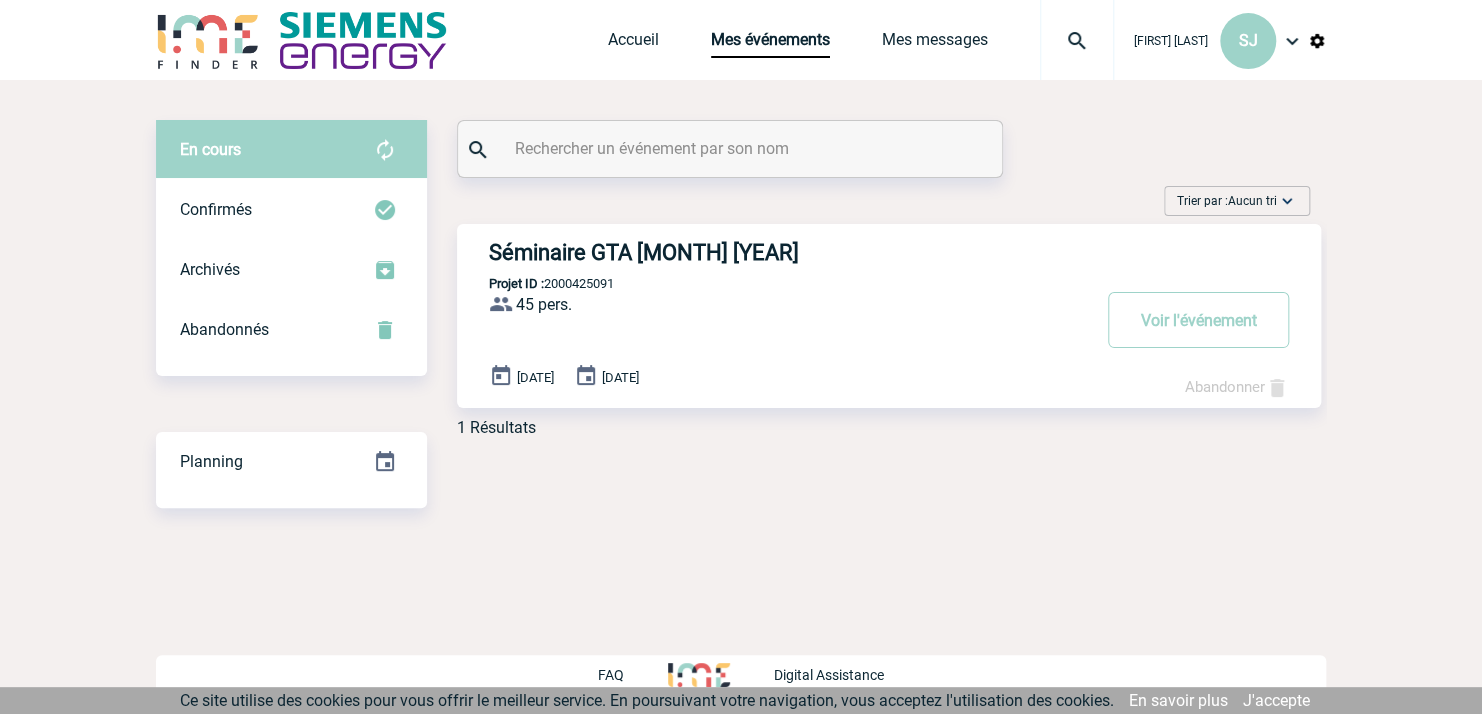 click on "Séminaire GTA [MONTH] [YEAR]" at bounding box center [789, 252] 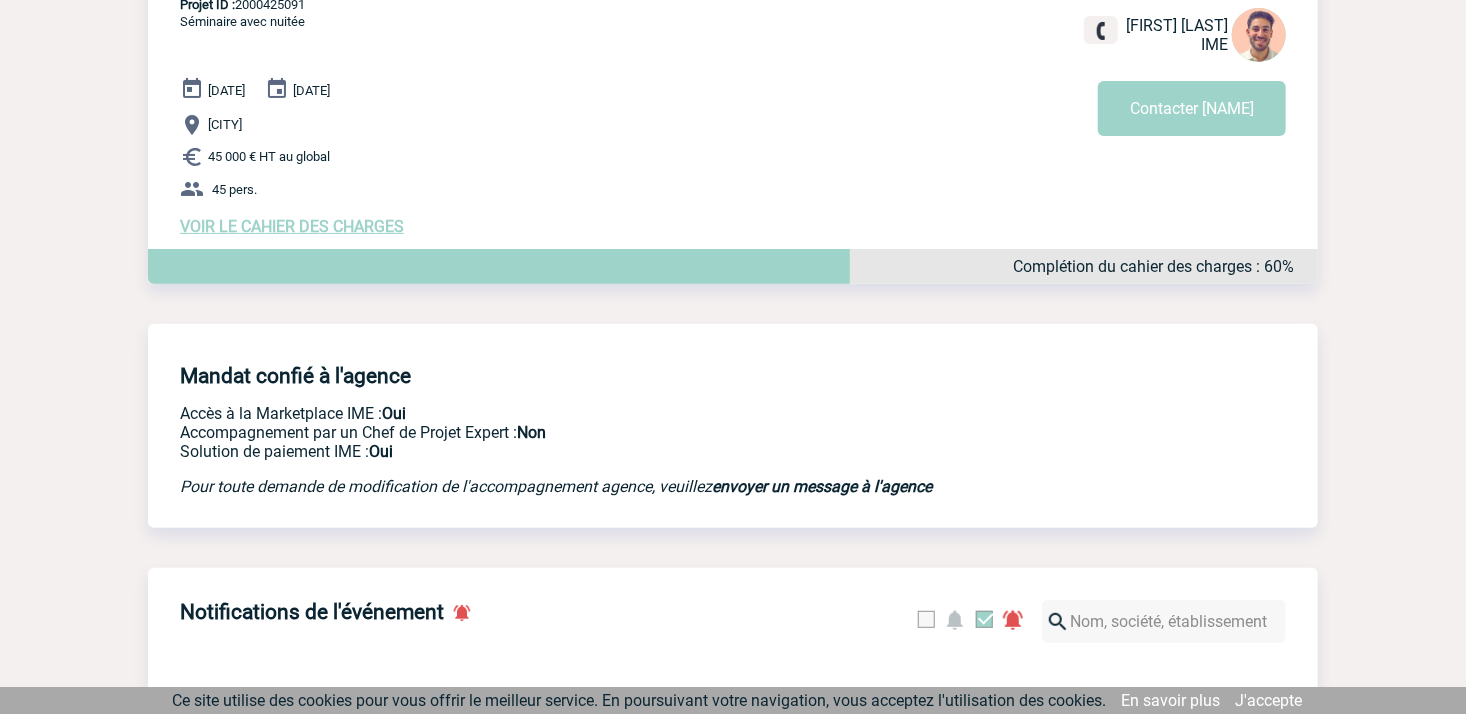 scroll, scrollTop: 0, scrollLeft: 0, axis: both 